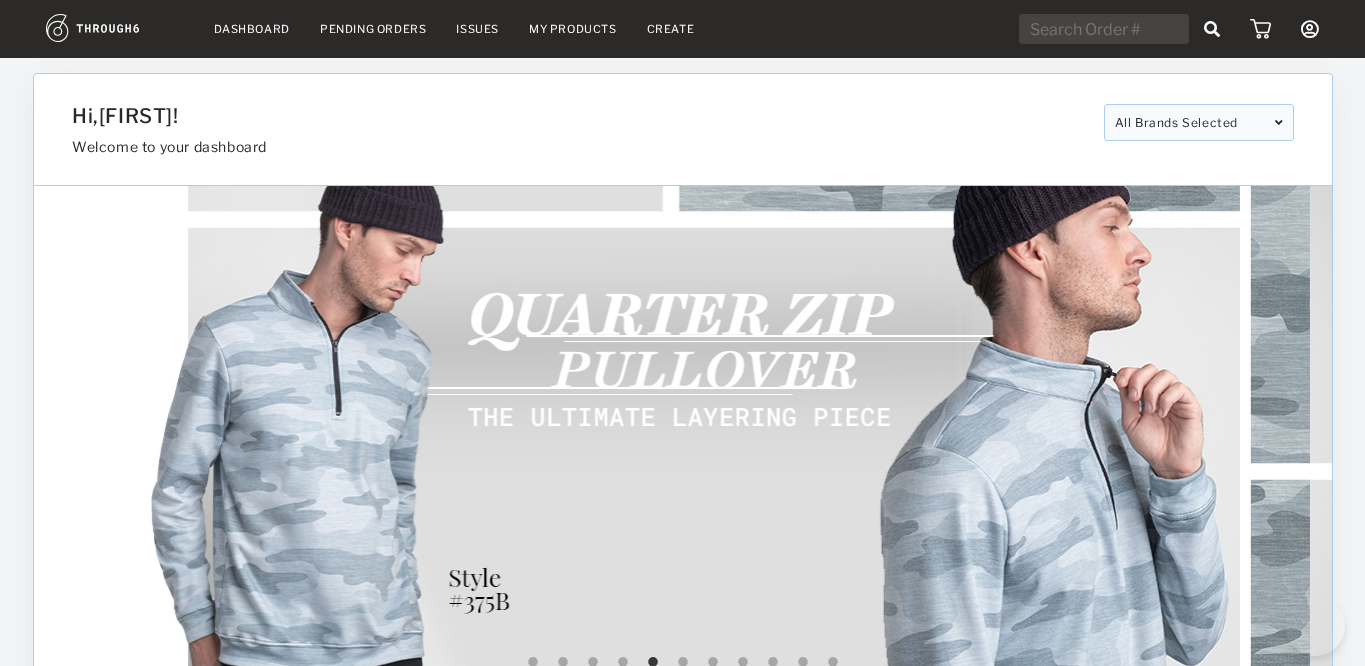 scroll, scrollTop: 920, scrollLeft: 0, axis: vertical 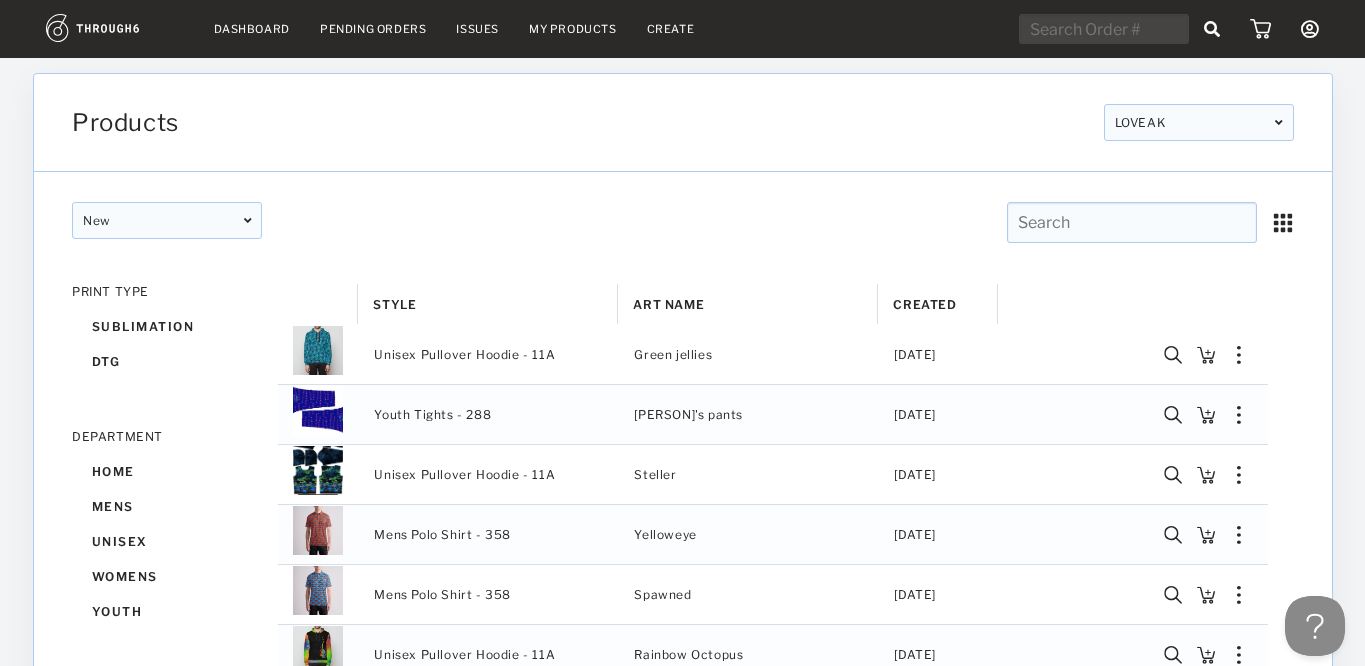 click on "Dashboard" at bounding box center [252, 29] 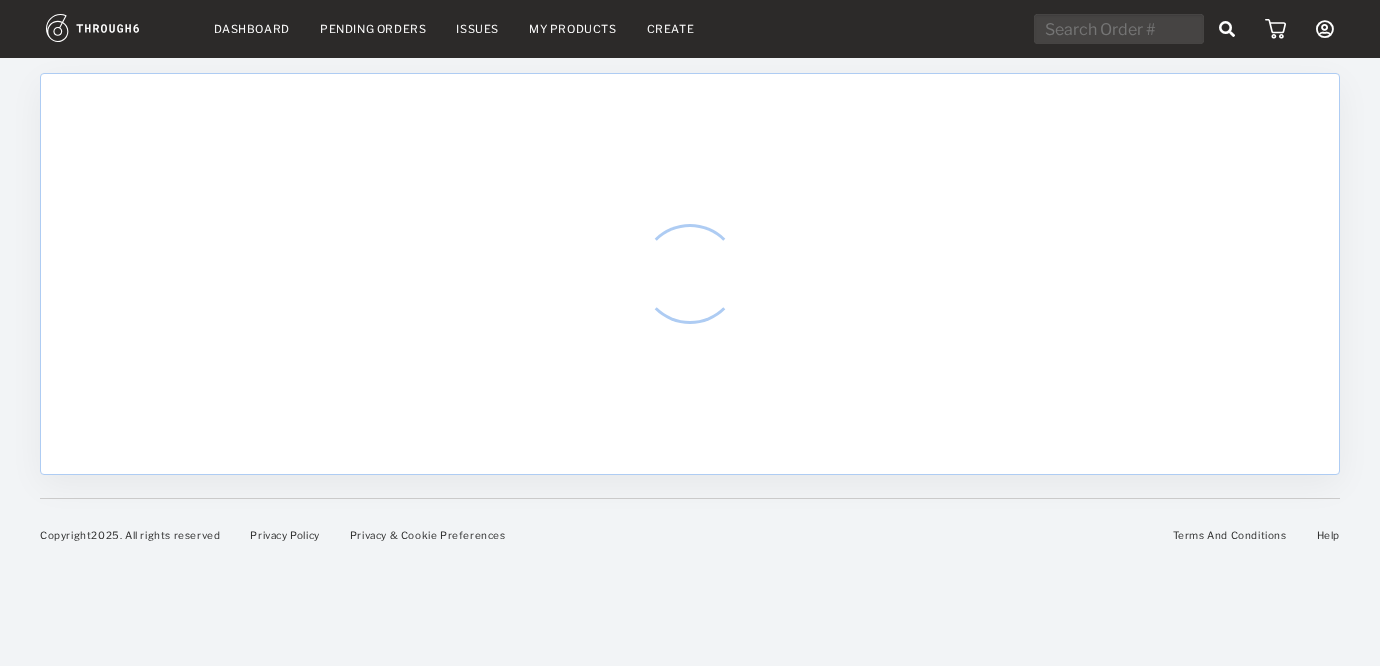 scroll, scrollTop: 0, scrollLeft: 0, axis: both 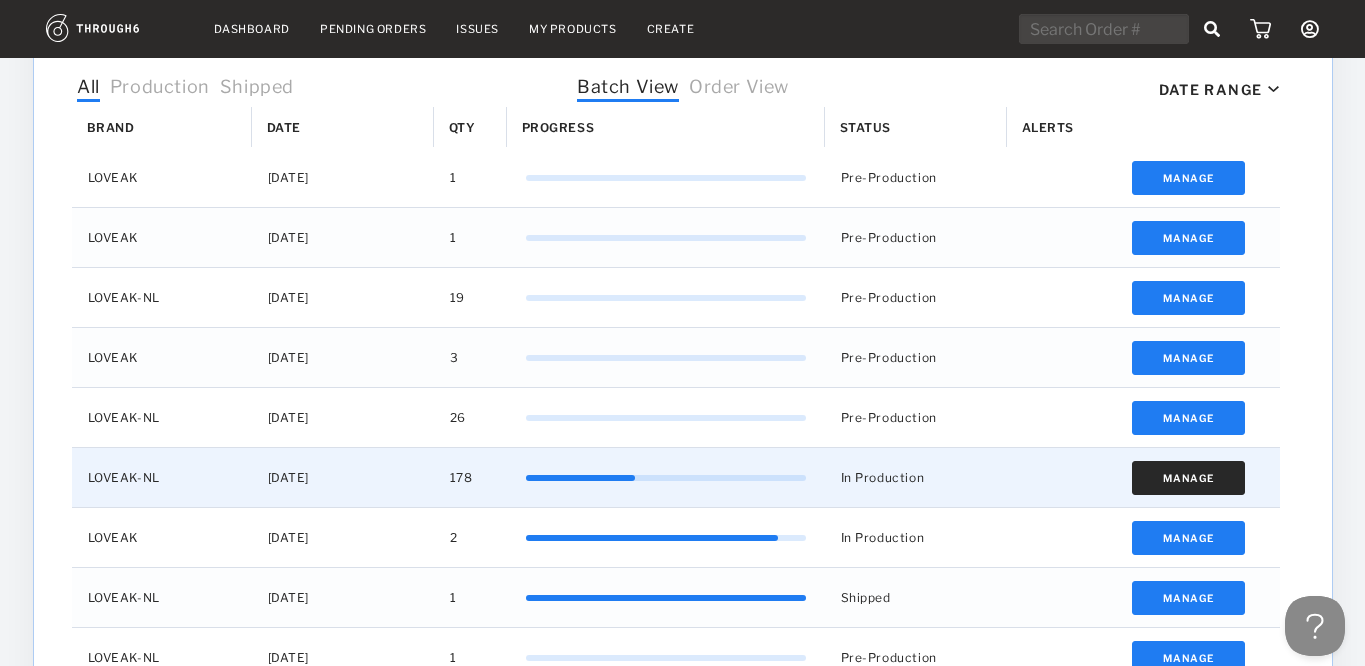 click on "Manage" at bounding box center (1188, 478) 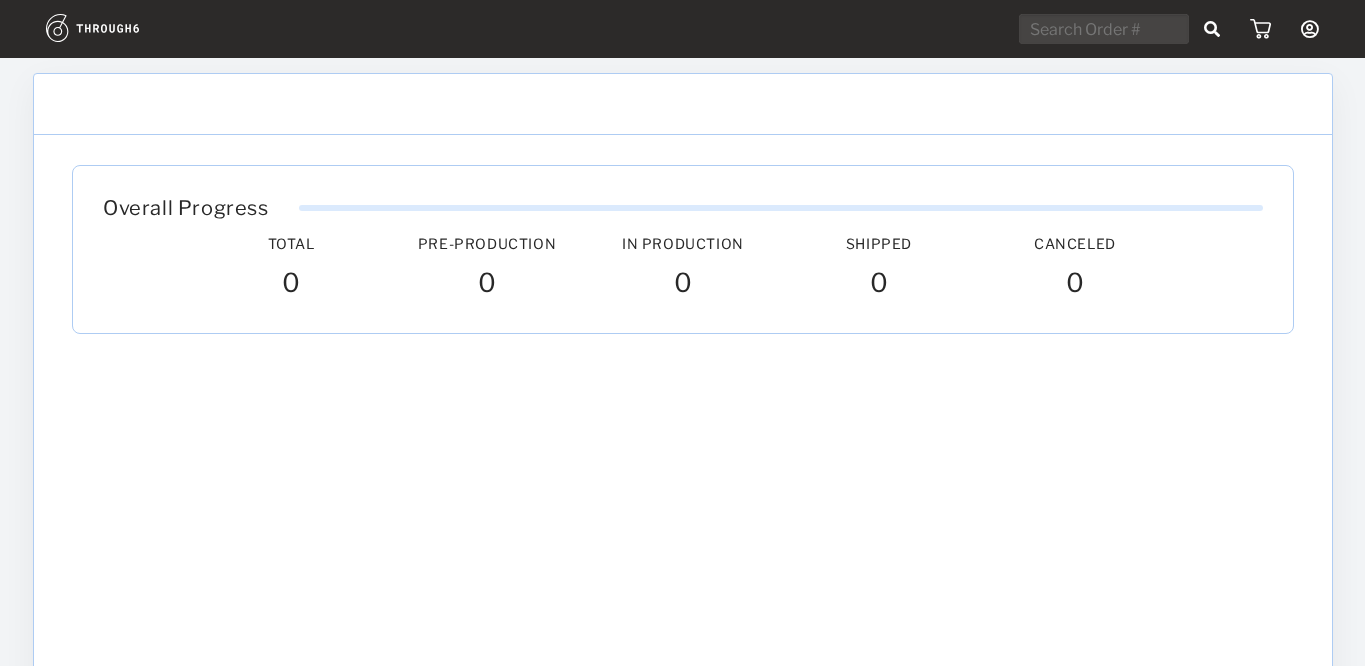 scroll, scrollTop: 0, scrollLeft: 0, axis: both 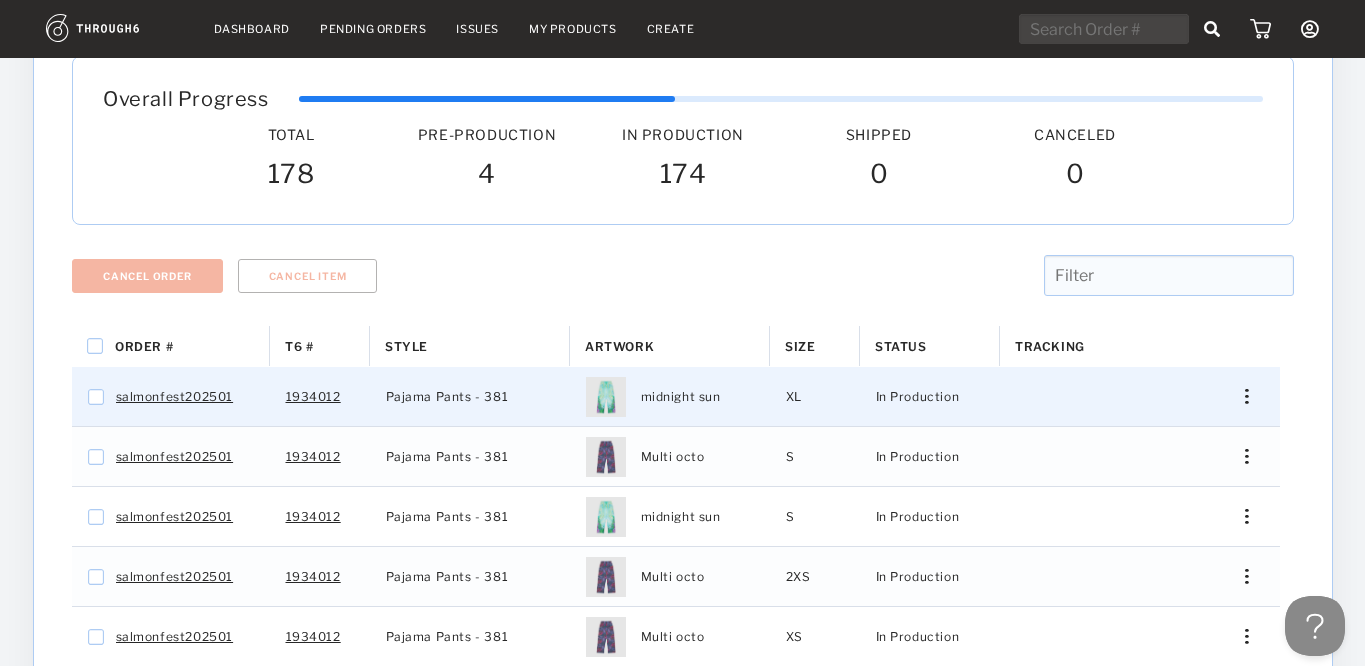 click on "Edit Shipping Edit Size Reorder View History View Product" at bounding box center (1240, 396) 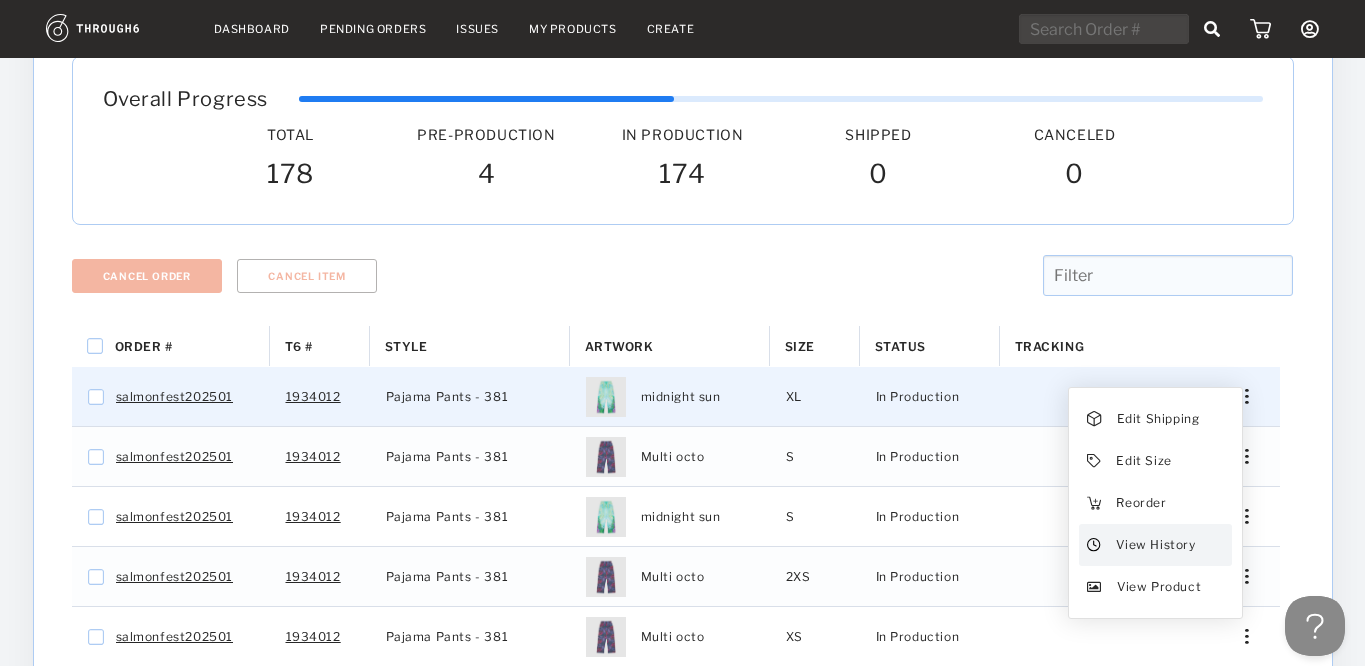 click on "View History" at bounding box center (1158, 419) 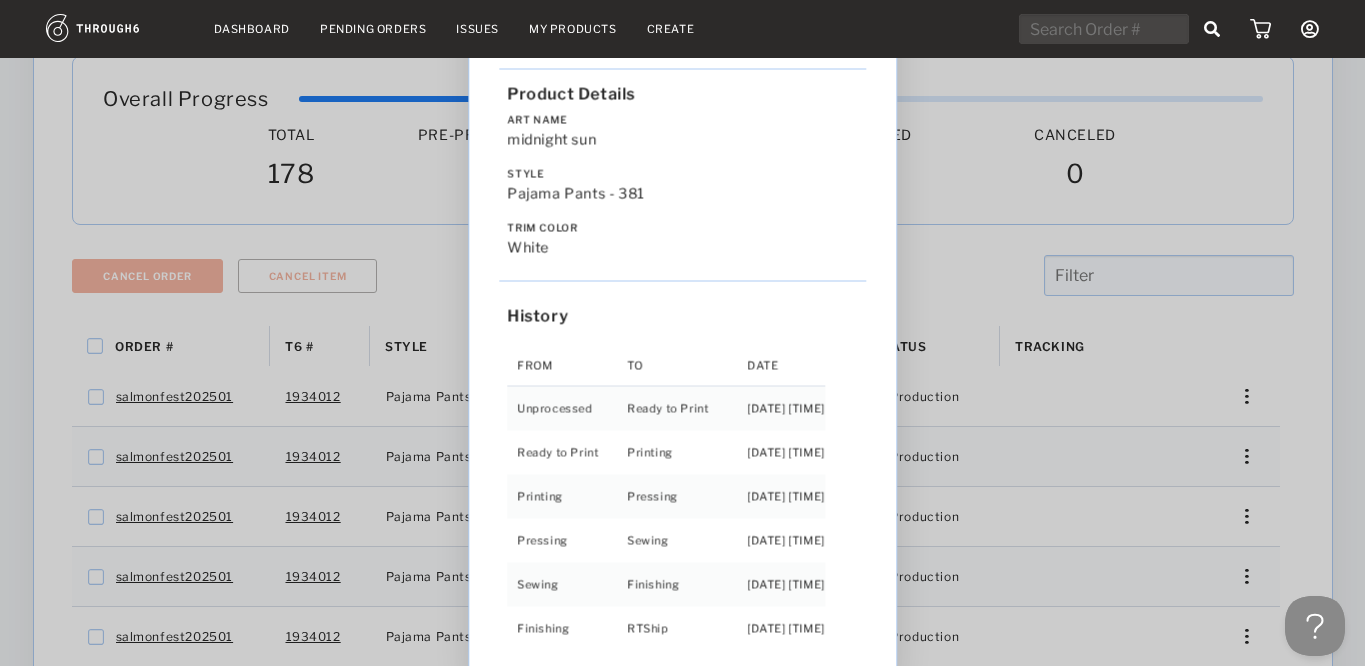 click on "Love from Alaska - No Label   06/19/25 Order  salmonfest202501 Product Details Art Name midnight sun Style Pajama Pants - 381 Trim Color white History From To Date Unprocessed Ready to Print 6/19/25 10:29:09 PM Ready to Print Printing 6/27/25 10:05:57 AM Printing Pressing 7/02/25 12:45:35 AM Pressing Sewing 7/02/25 8:15:41 AM Sewing Finishing 7/02/25 4:55:44 PM Finishing RTShip 7/04/25 7:25:32 AM" at bounding box center [682, 333] 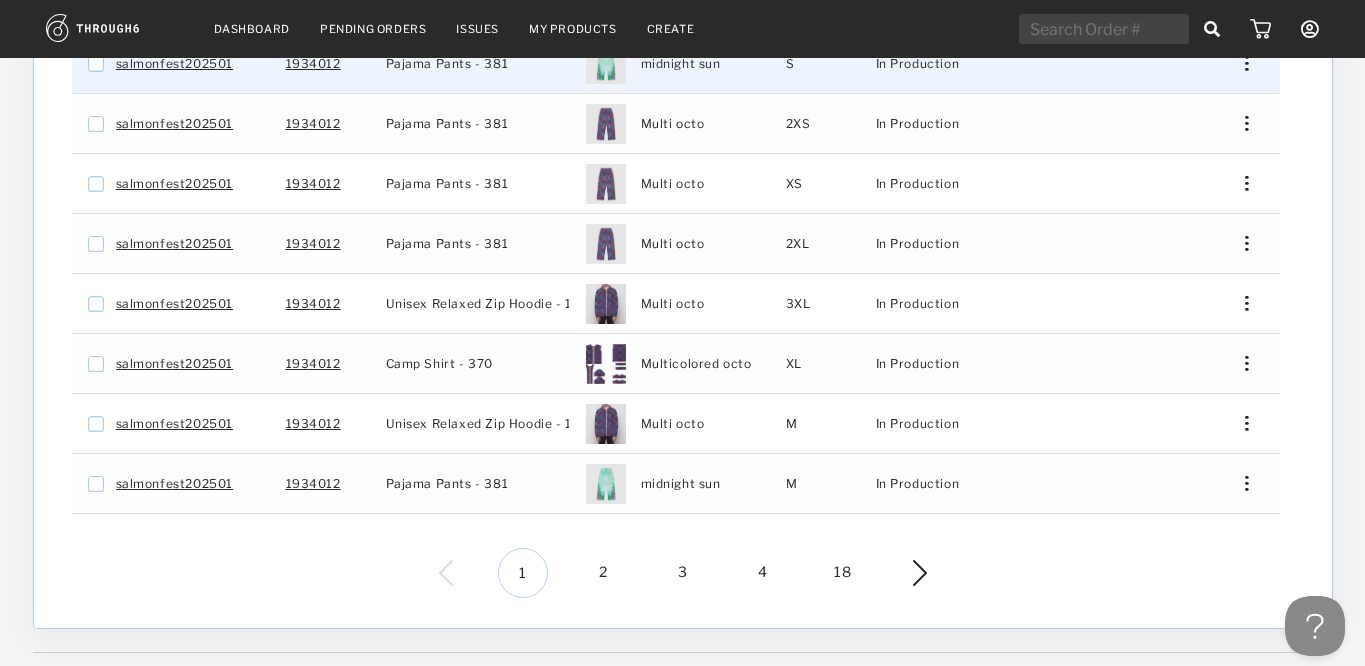 scroll, scrollTop: 628, scrollLeft: 0, axis: vertical 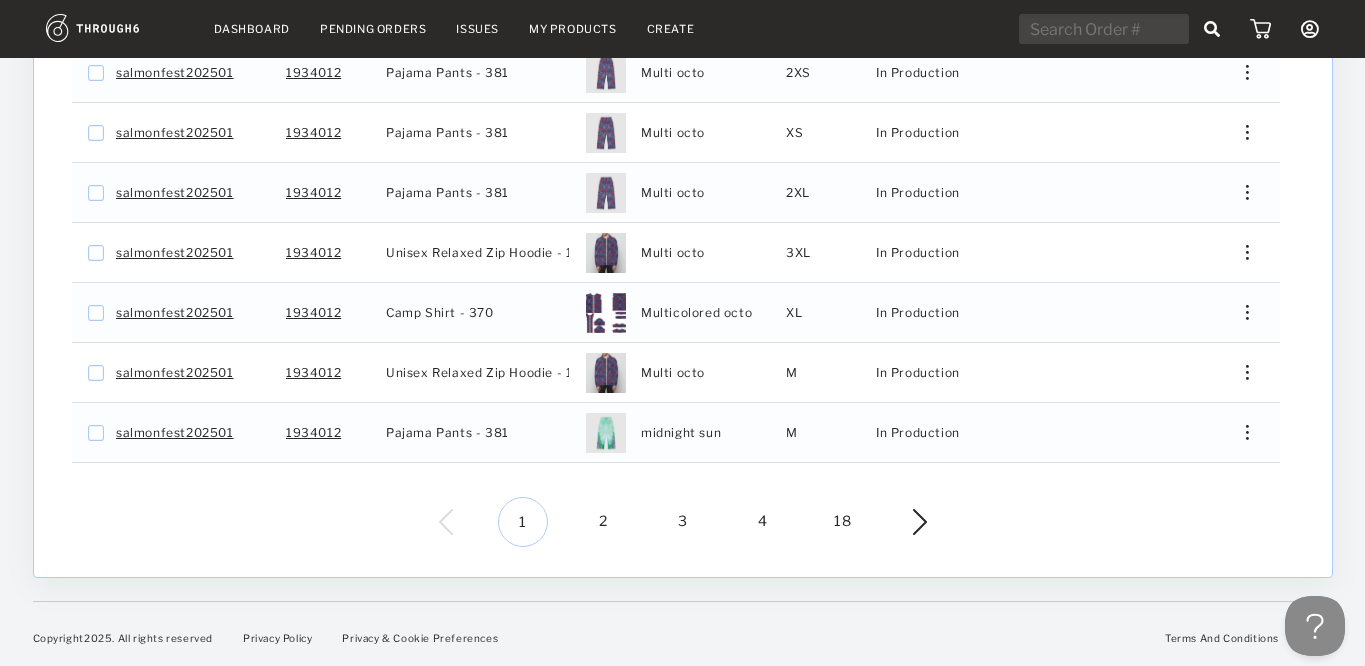 click on "2" at bounding box center (603, 522) 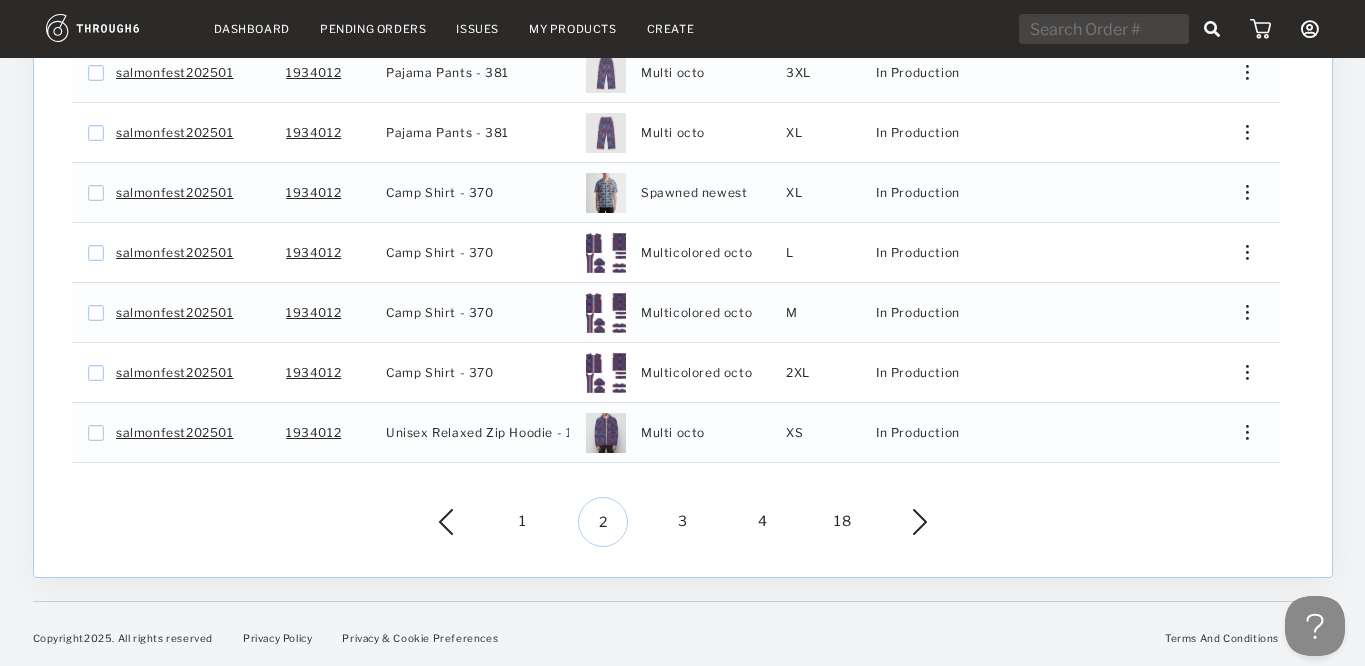 click on "3" at bounding box center (683, 522) 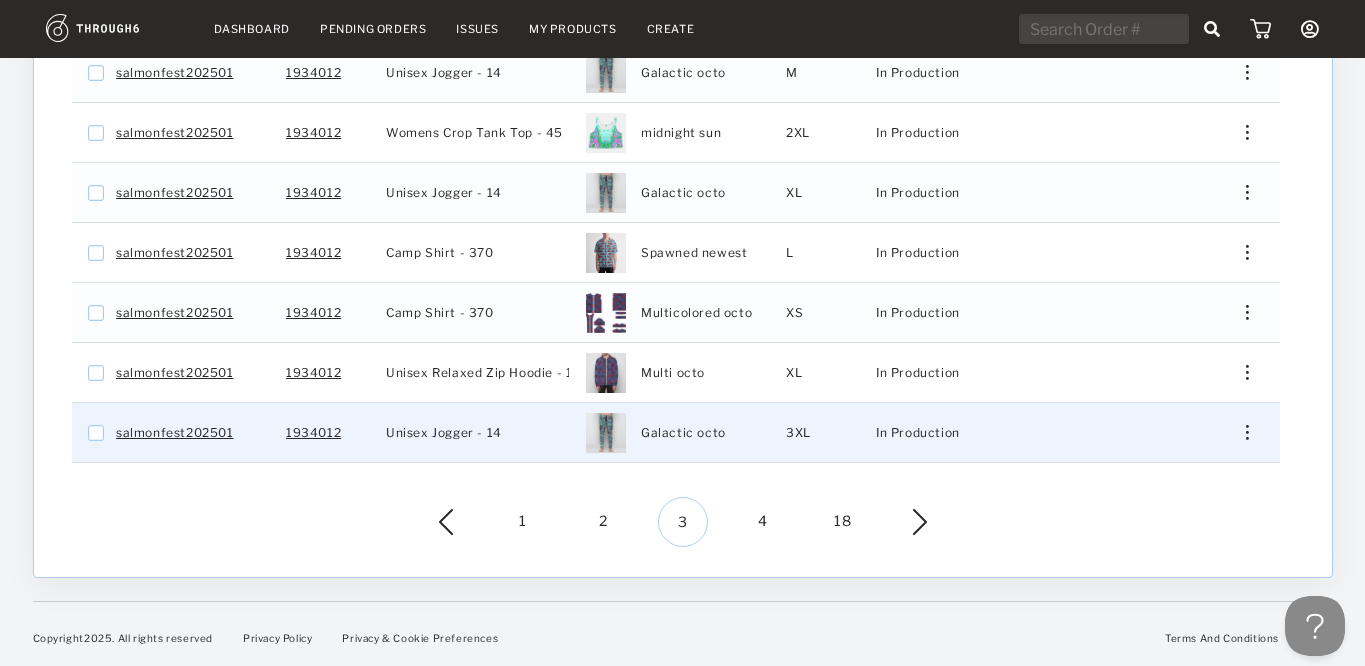 click at bounding box center [1239, 432] 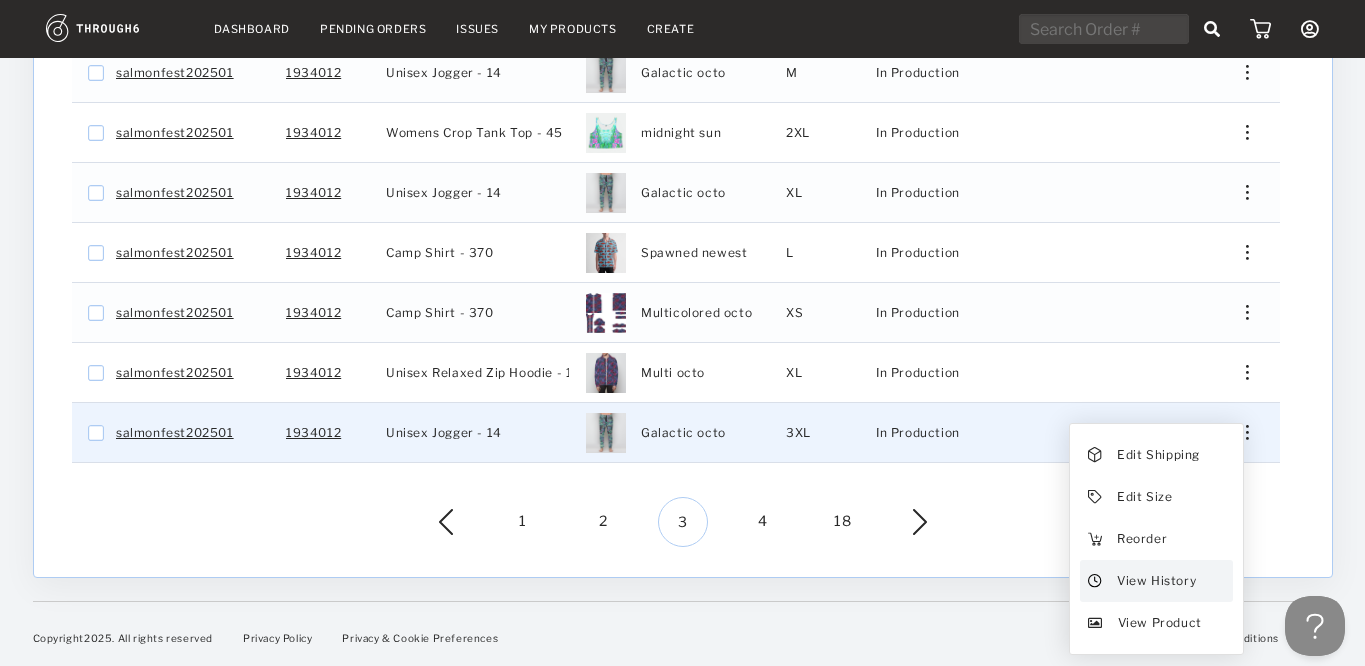 click on "View History" at bounding box center [1158, 455] 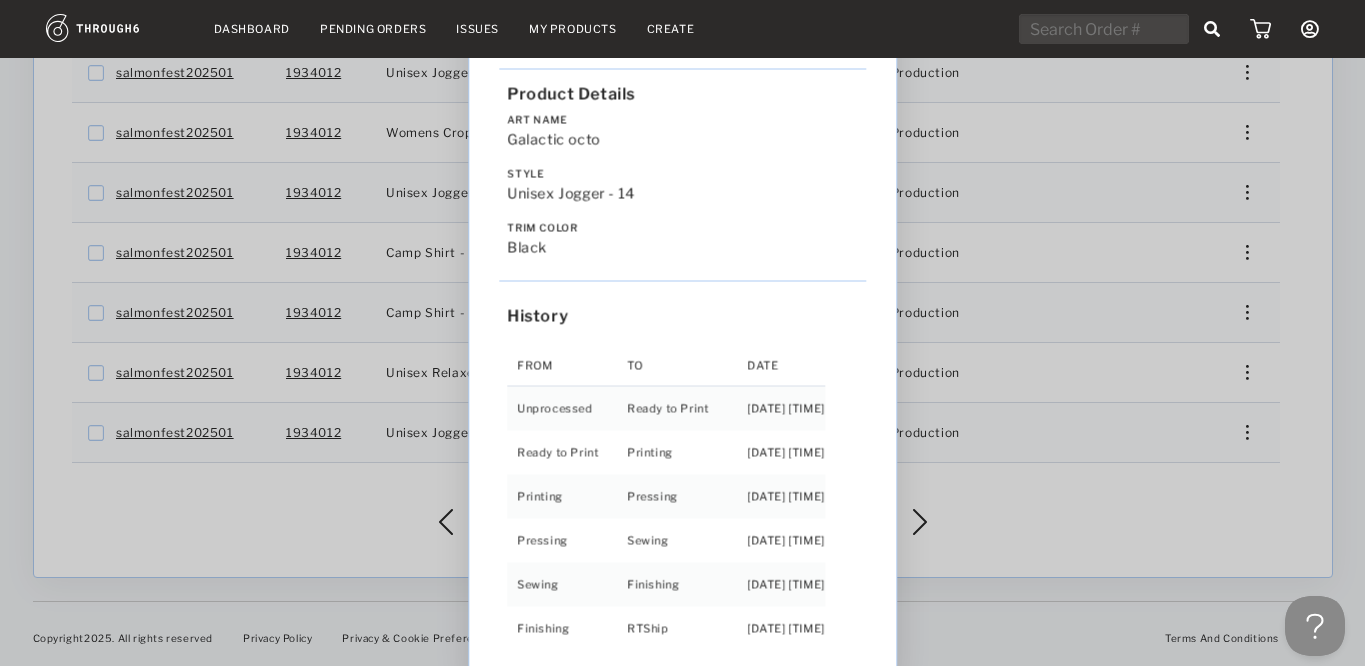 click on "Love from Alaska - No Label   06/19/25 Order  salmonfest202501 Product Details Art Name Galactic octo Style Unisex Jogger - 14 Trim Color black History From To Date Unprocessed Ready to Print 6/19/25 10:29:14 PM Ready to Print Printing 6/27/25 10:05:57 AM Printing Pressing 7/01/25 11:15:34 PM Pressing Sewing 7/02/25 8:05:39 AM Sewing Finishing 7/02/25 5:15:35 PM Finishing RTShip 7/04/25 8:55:27 AM" at bounding box center [682, 333] 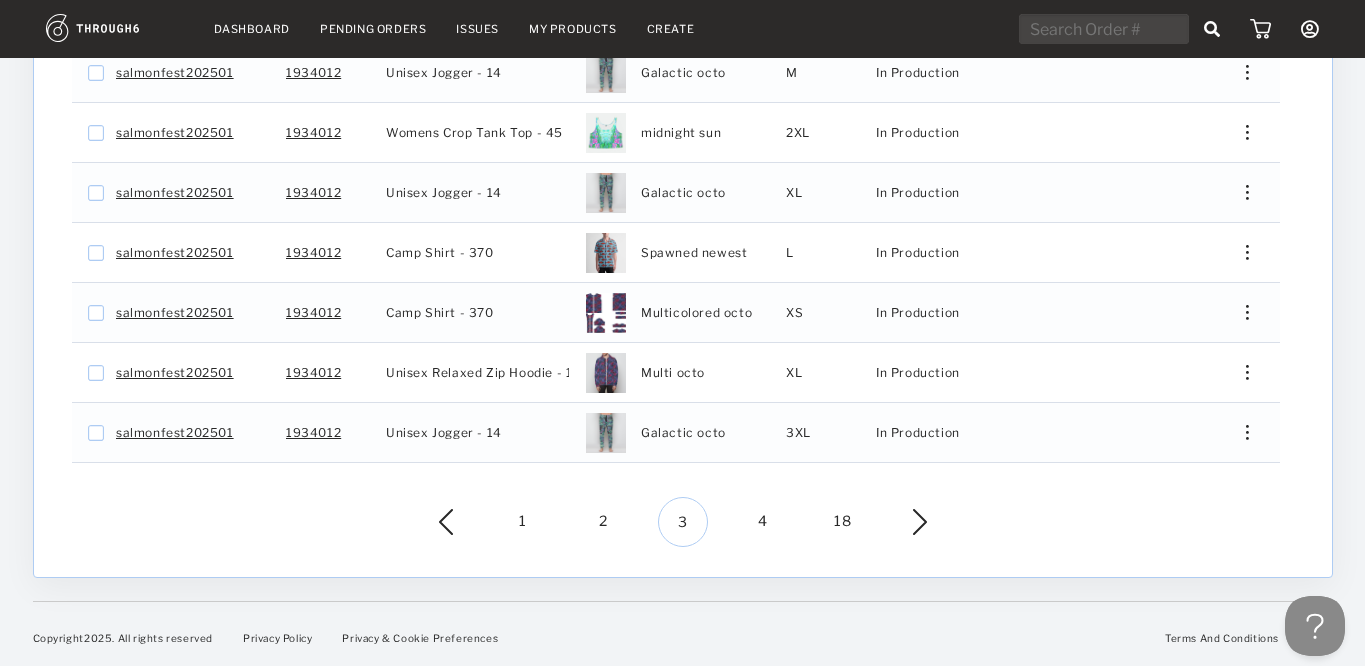 click on "18" at bounding box center [843, 522] 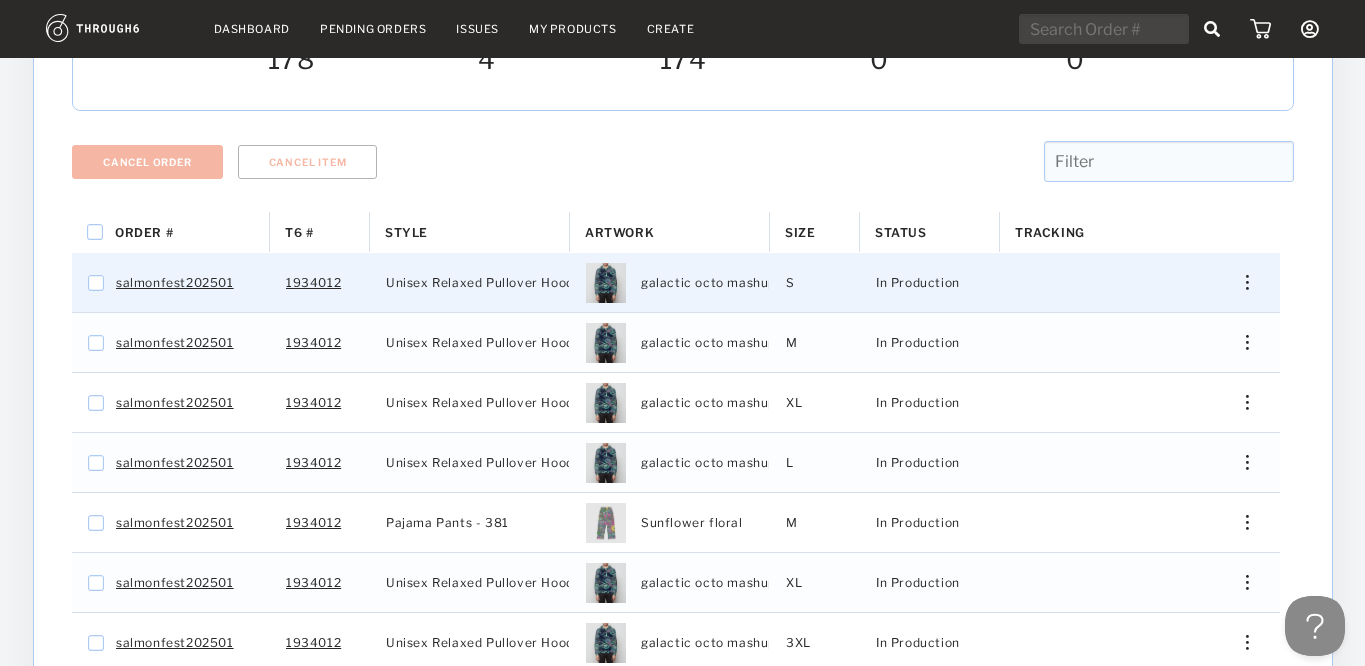 scroll, scrollTop: 469, scrollLeft: 0, axis: vertical 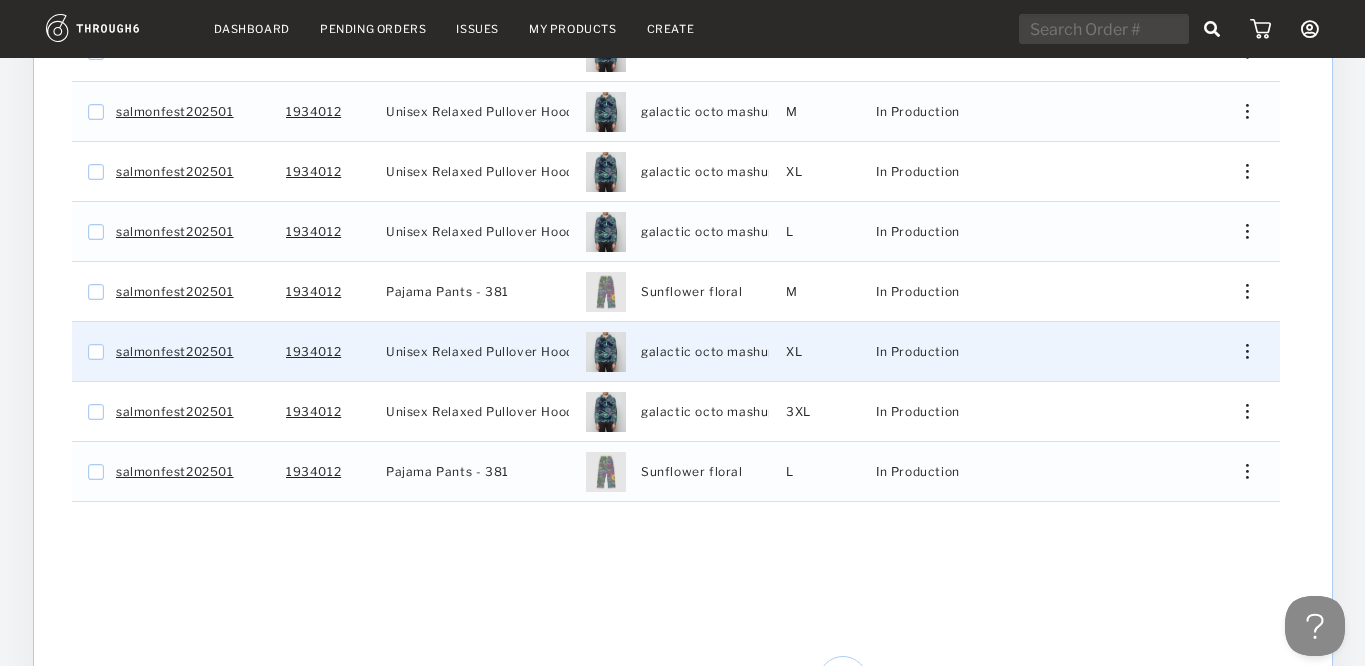 click at bounding box center [1239, 351] 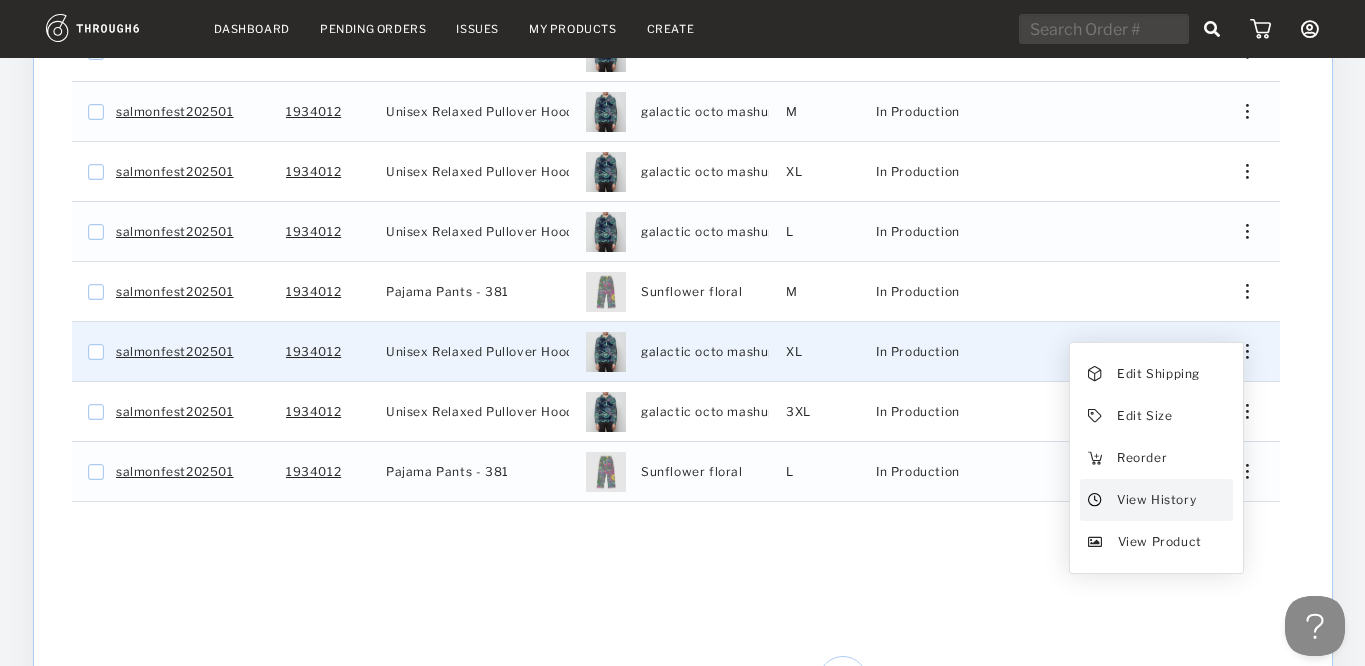 click on "View History" at bounding box center [1158, 374] 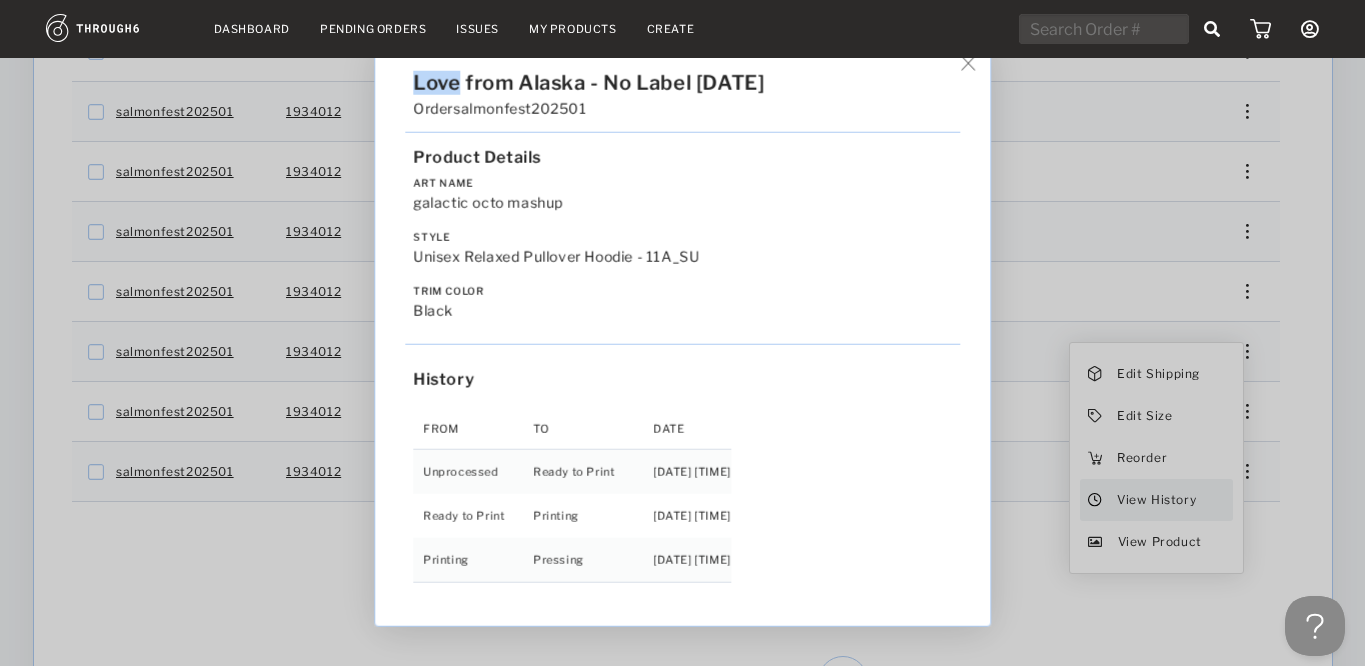 click on "Love from Alaska - No Label   06/19/25 Order  salmonfest202501 Product Details Art Name galactic octo mashup Style Unisex Relaxed Pullover Hoodie - 11A_SU Trim Color black History From To Date Unprocessed Ready to Print 6/19/25 10:29:33 PM Ready to Print Printing 6/27/25 9:56:02 AM Printing Pressing 7/01/25 12:45:44 PM" at bounding box center [682, 333] 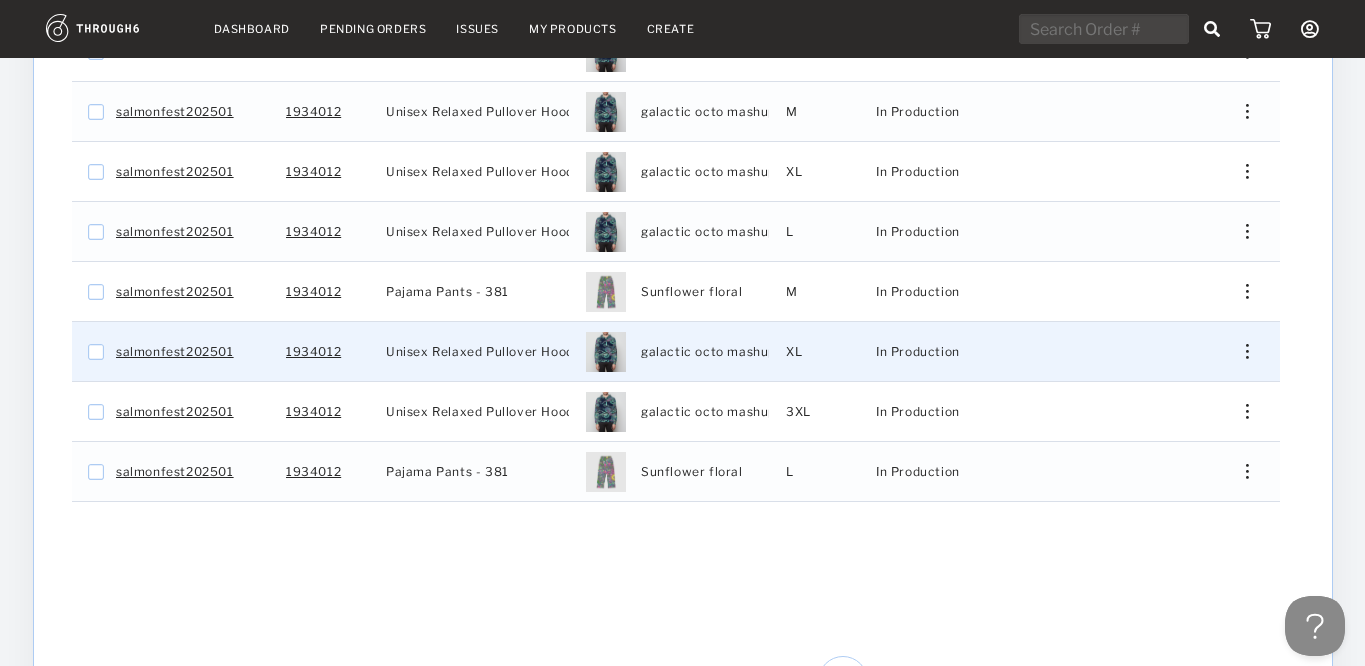 click at bounding box center (1239, 351) 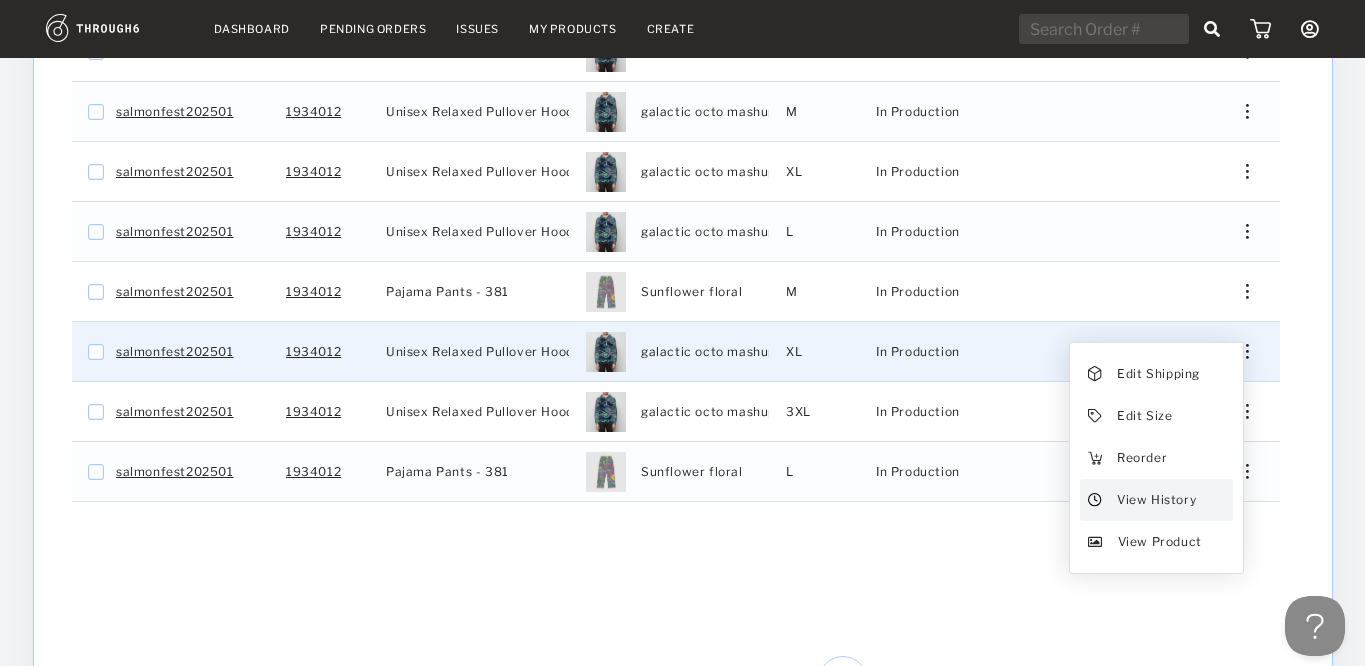 click on "View History" at bounding box center [1158, 374] 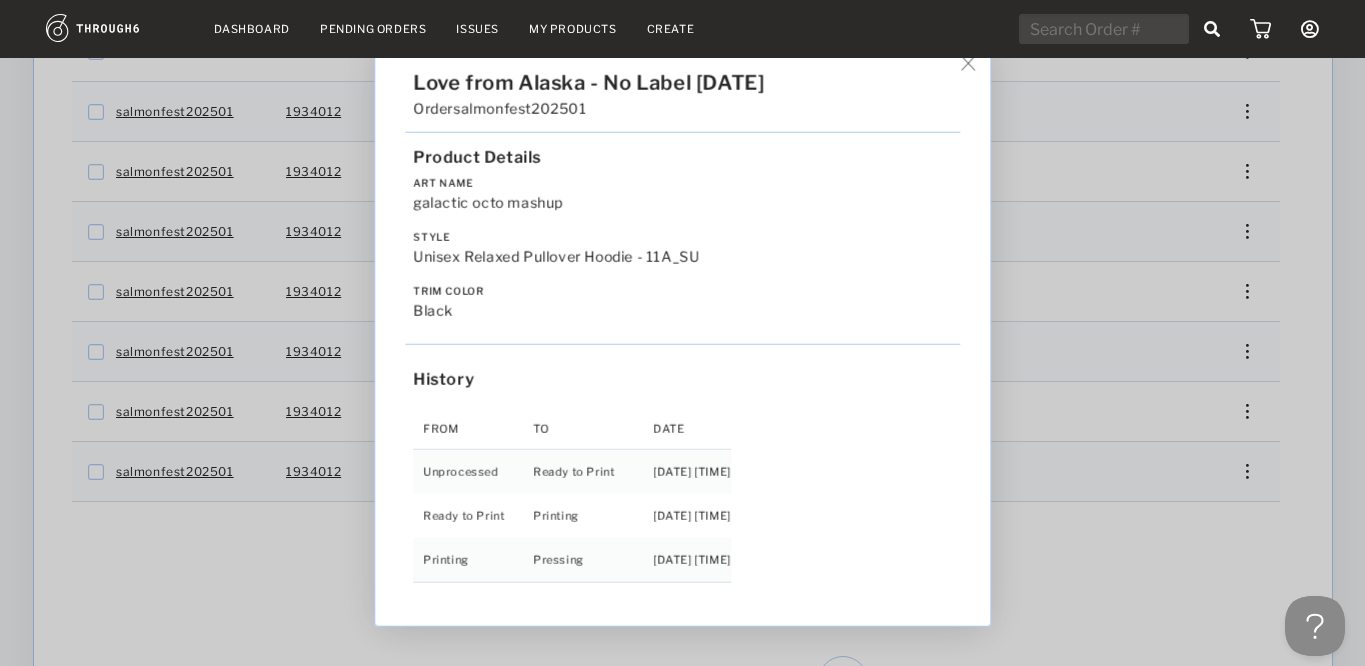 click on "Love from Alaska - No Label   06/19/25 Order  salmonfest202501 Product Details Art Name galactic octo mashup Style Unisex Relaxed Pullover Hoodie - 11A_SU Trim Color black History From To Date Unprocessed Ready to Print 6/19/25 10:29:33 PM Ready to Print Printing 6/27/25 9:56:02 AM Printing Pressing 7/01/25 12:45:44 PM" at bounding box center [682, 333] 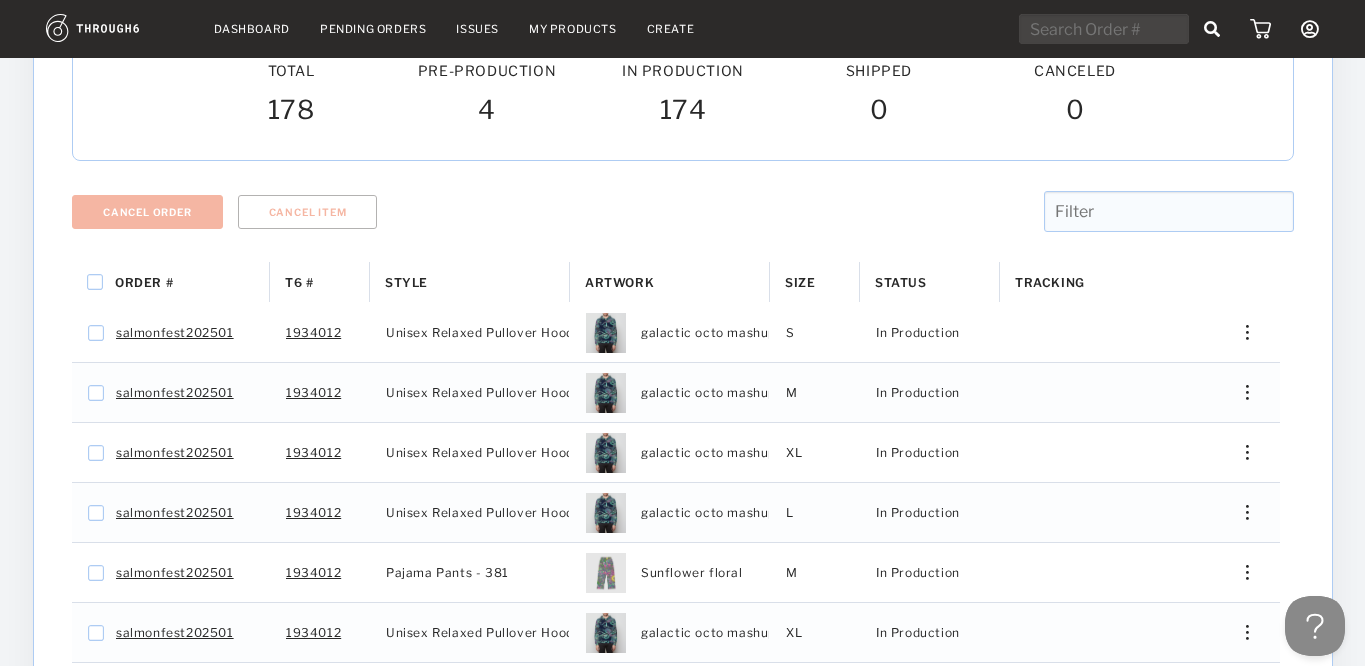 scroll, scrollTop: 0, scrollLeft: 0, axis: both 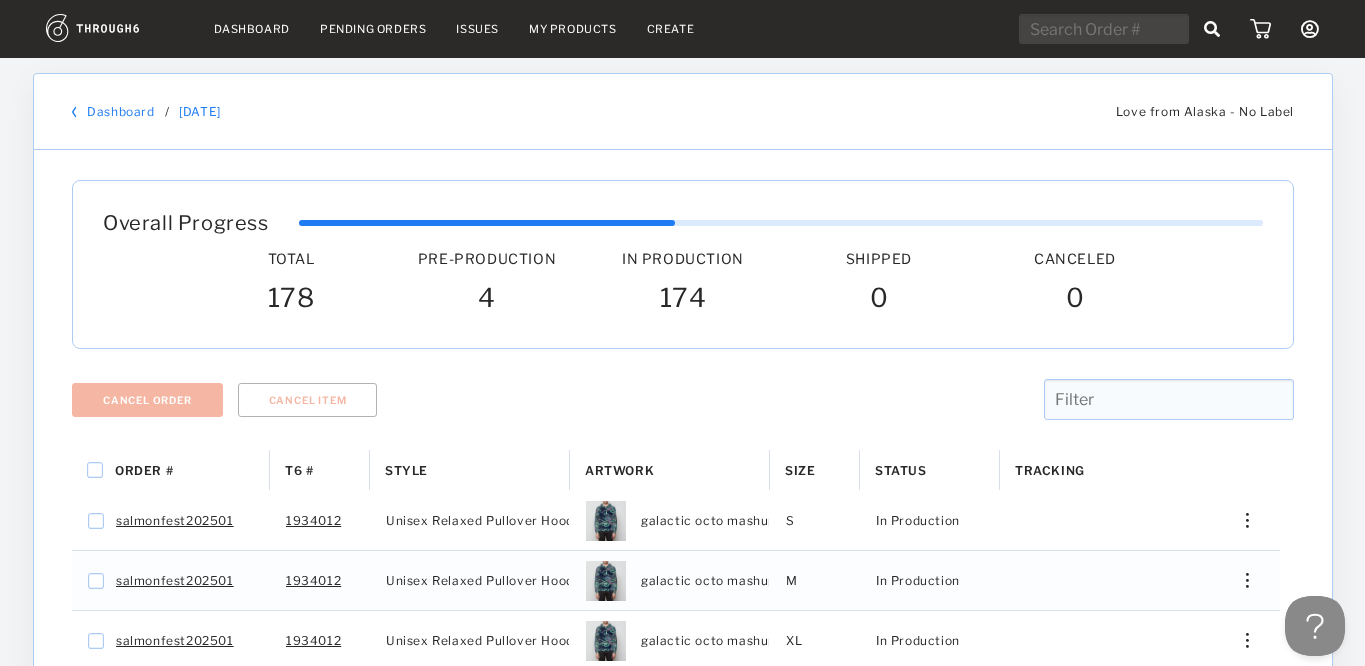 click on "Dashboard" at bounding box center [252, 29] 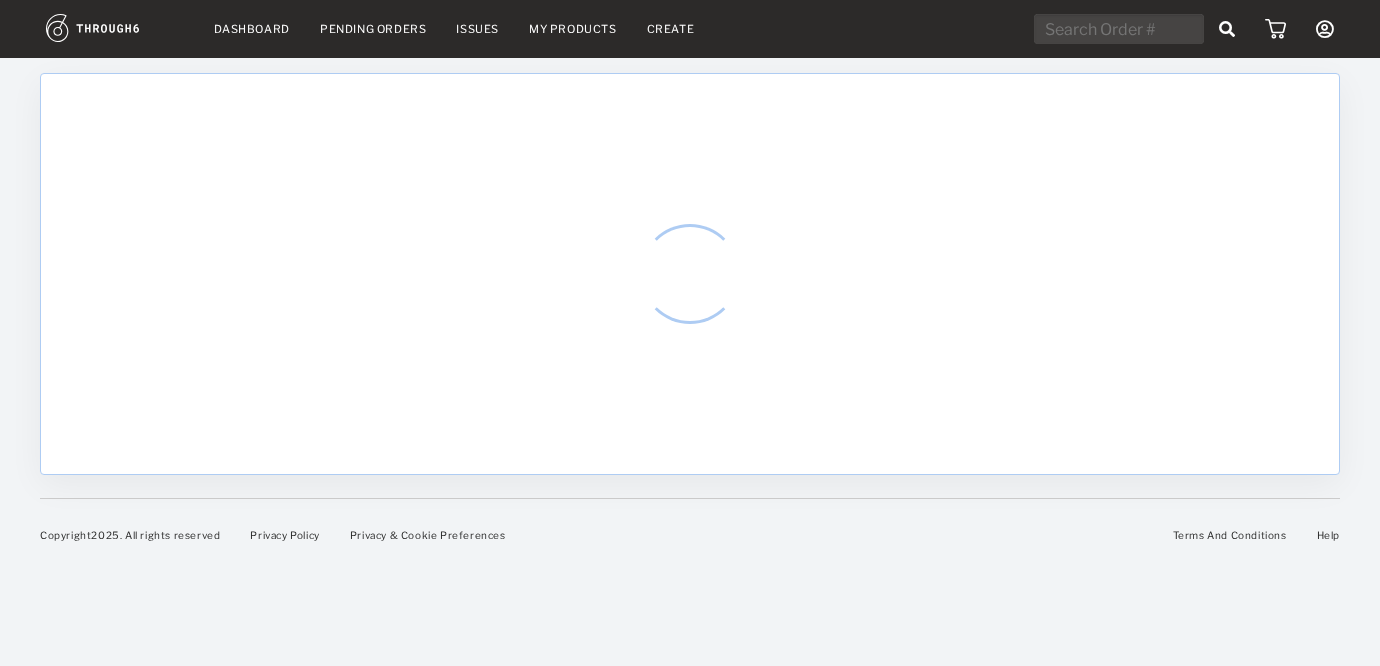 scroll, scrollTop: 0, scrollLeft: 0, axis: both 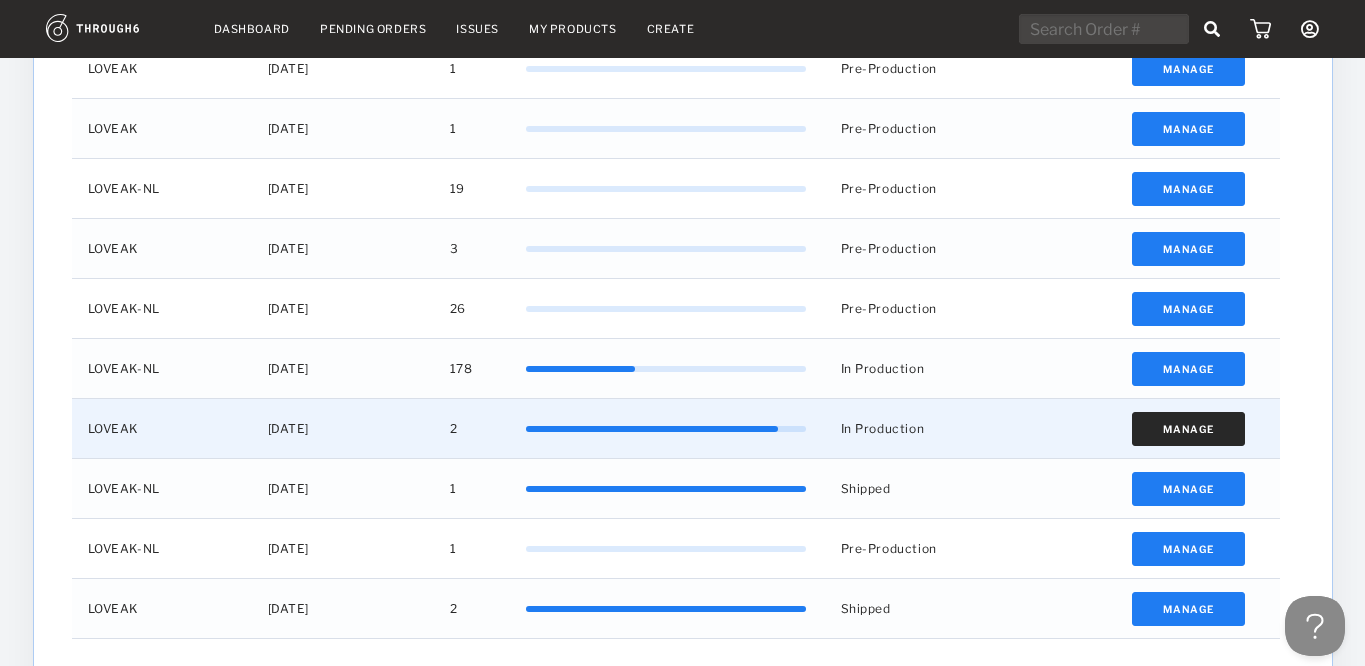 click on "Manage" at bounding box center (1188, 429) 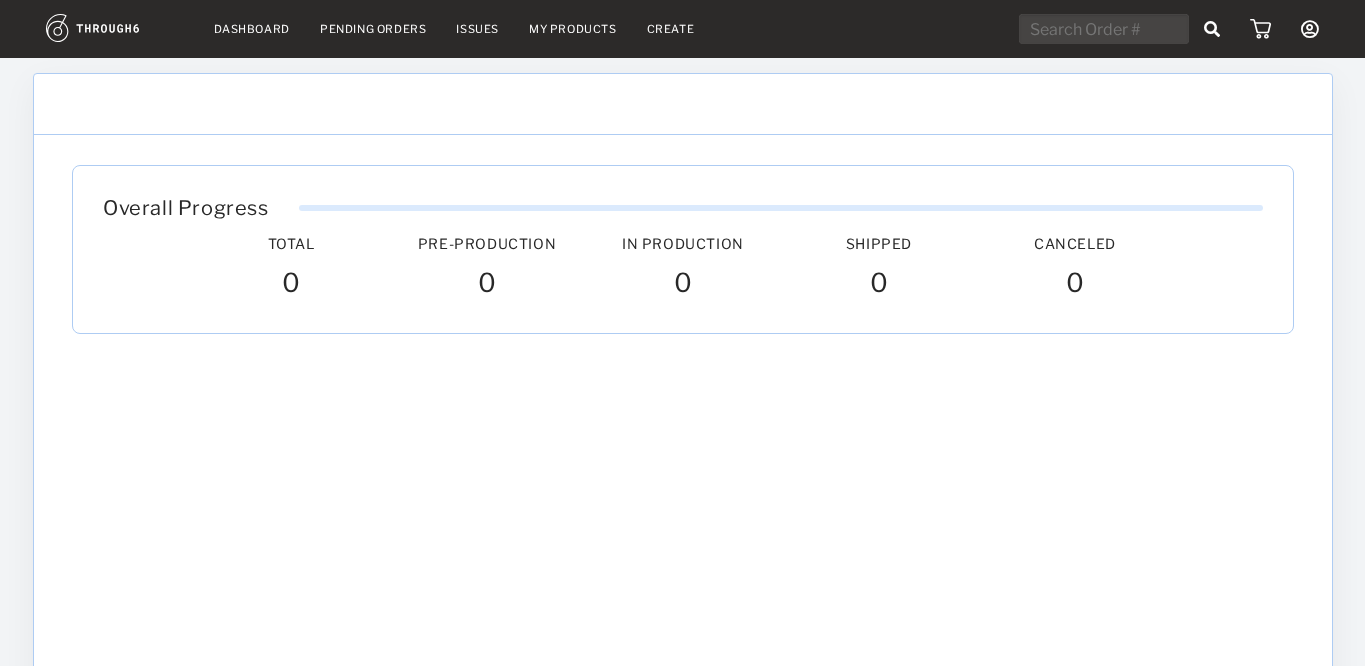 scroll, scrollTop: 0, scrollLeft: 0, axis: both 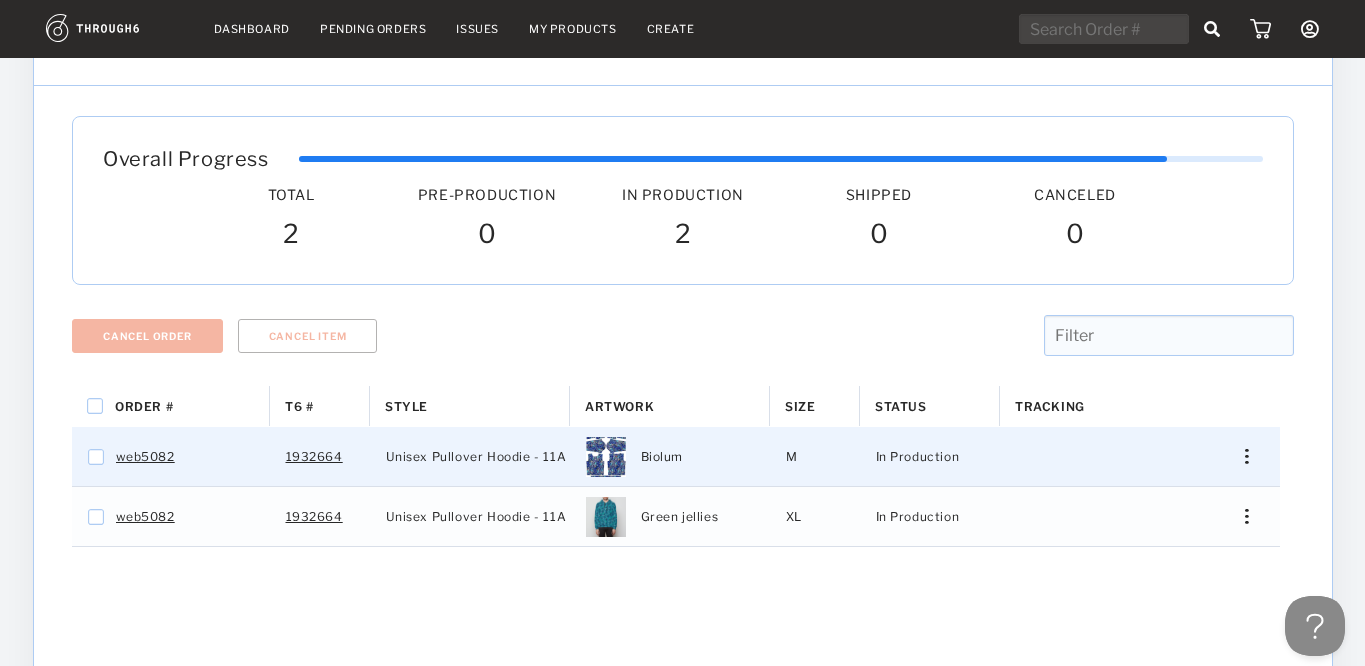 click at bounding box center (1246, 456) 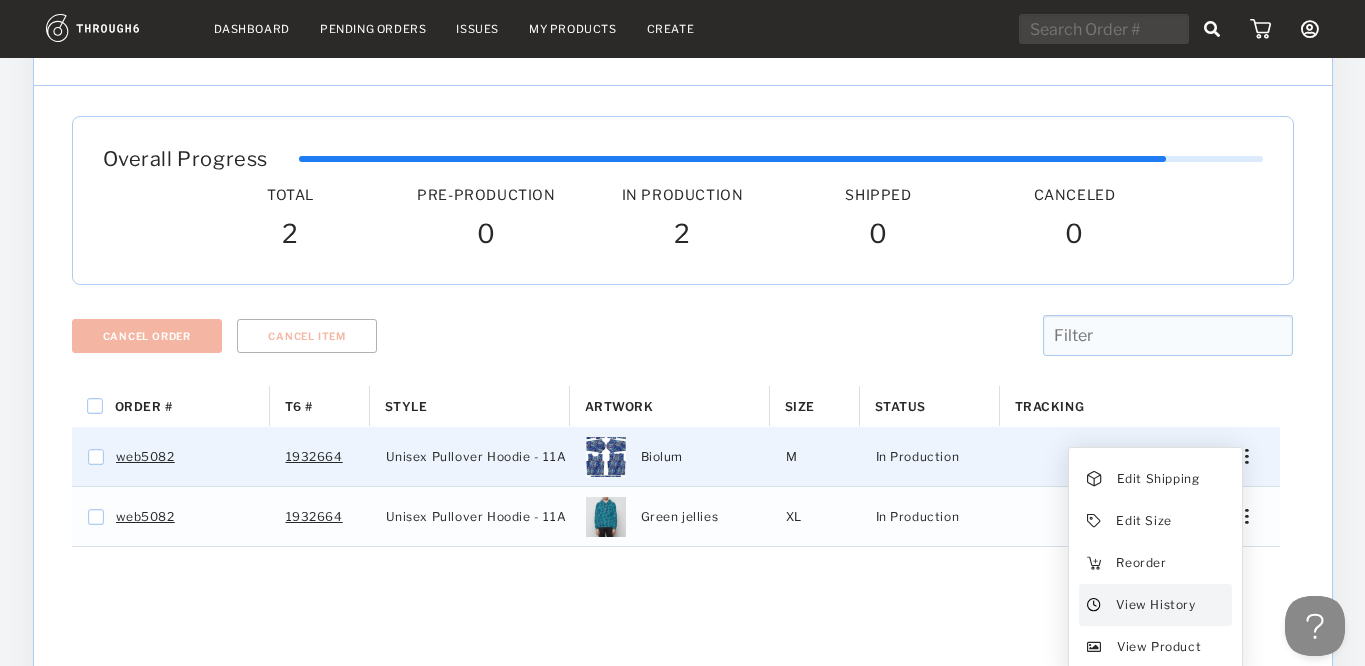 click on "View History" at bounding box center (1158, 479) 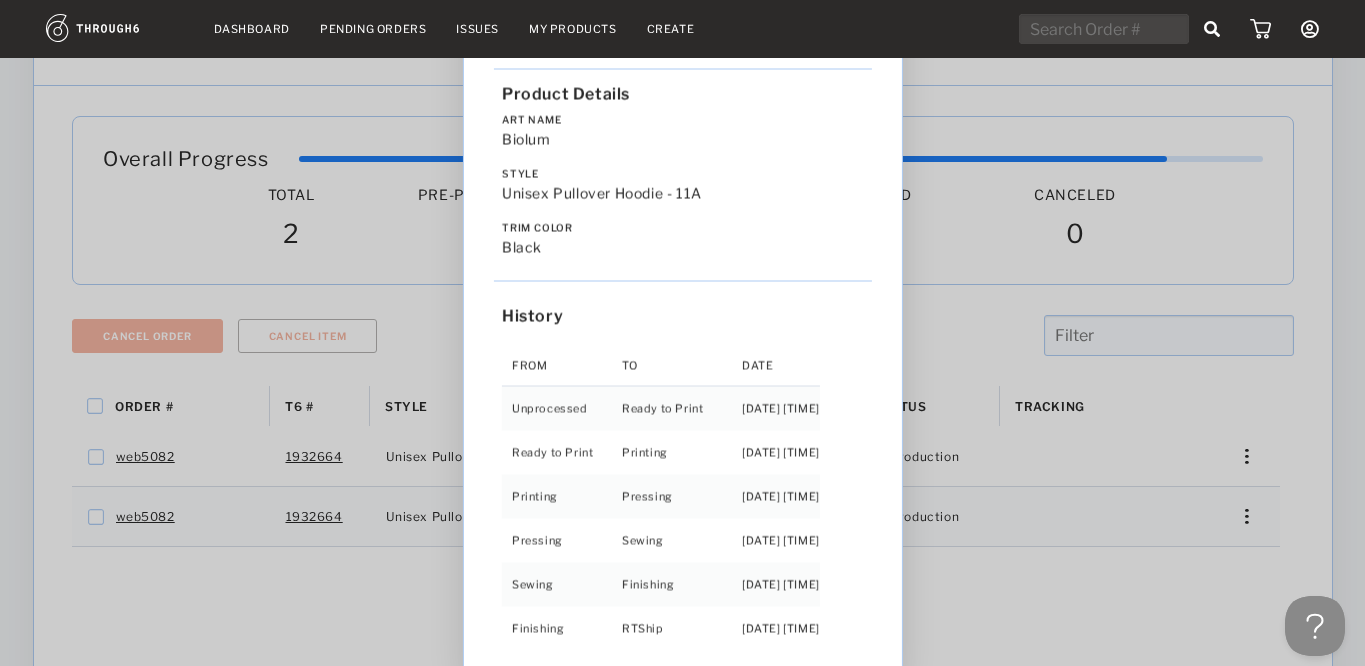 click on "Love from Alaska   06/04/25 Order  web5082 Product Details Art Name Biolum Style Unisex Pullover Hoodie - 11A Trim Color black History From To Date Unprocessed Ready to Print 6/04/25 11:05:06 PM Ready to Print Printing 6/06/25 6:56:30 AM Printing Pressing 6/18/25 5:35:33 AM Pressing Sewing 6/18/25 1:05:30 PM Sewing Finishing 7/02/25 10:15:22 AM Finishing RTShip 7/04/25 9:15:13 AM" at bounding box center [682, 333] 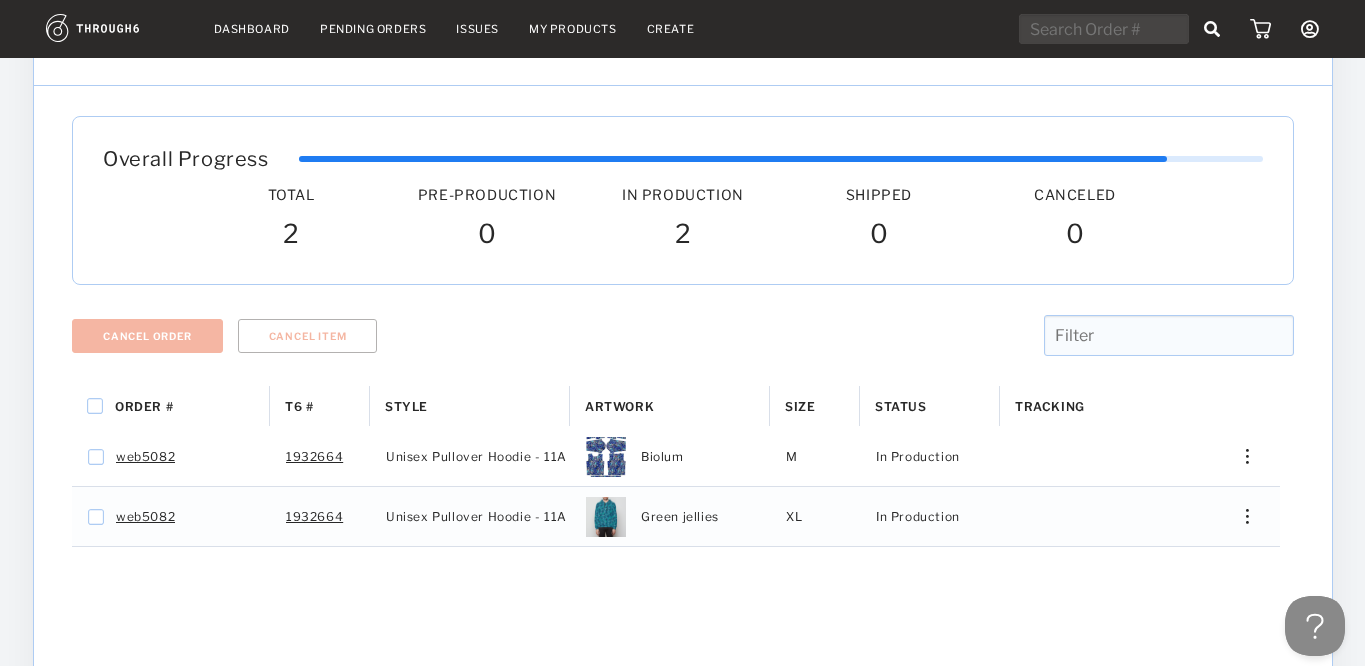 click on "Dashboard" at bounding box center [252, 29] 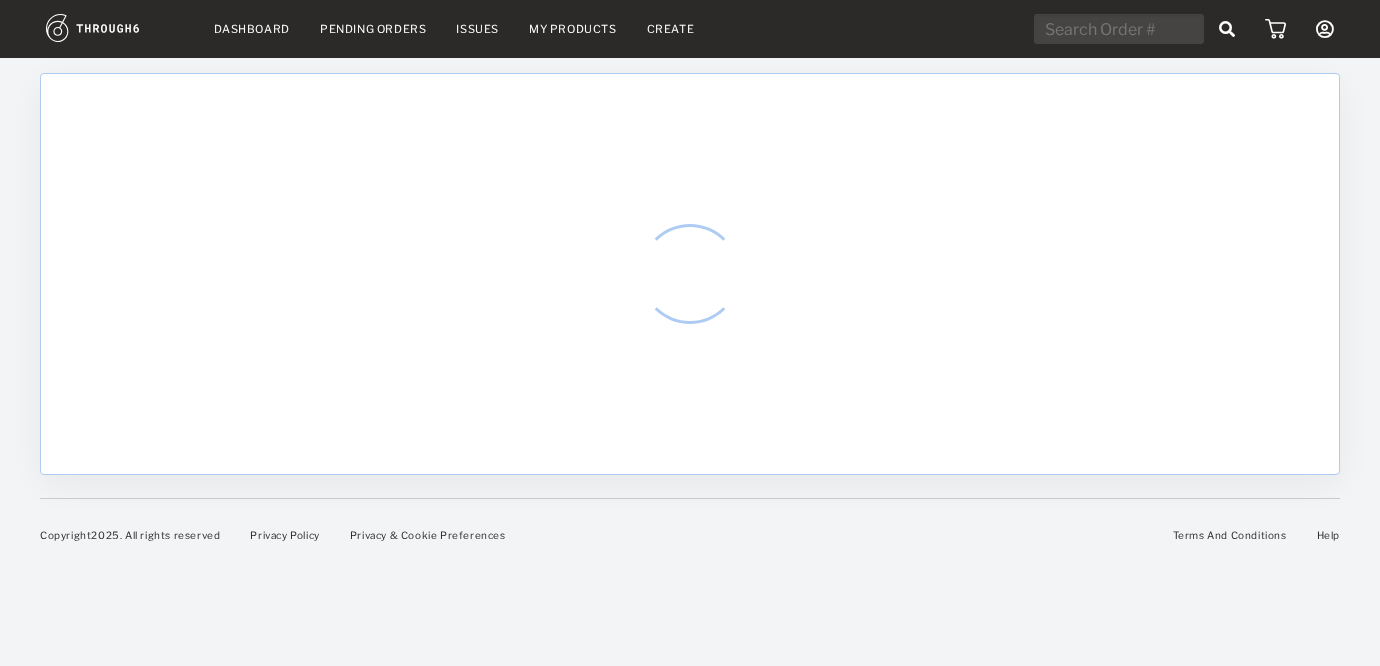 scroll, scrollTop: 0, scrollLeft: 0, axis: both 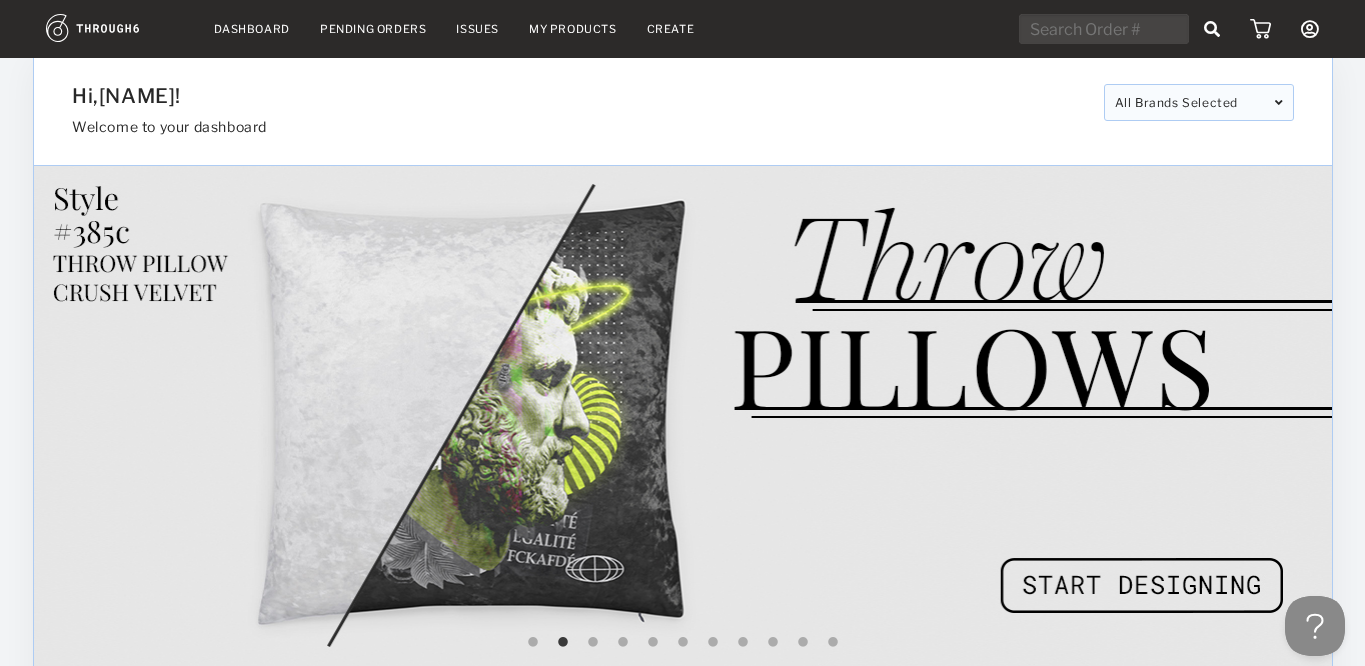 click on "Dashboard   Pending Orders Issues My Products Create  My Account  Brands  Create New Brand  Users Payment History  Sign Out" at bounding box center (682, 29) 